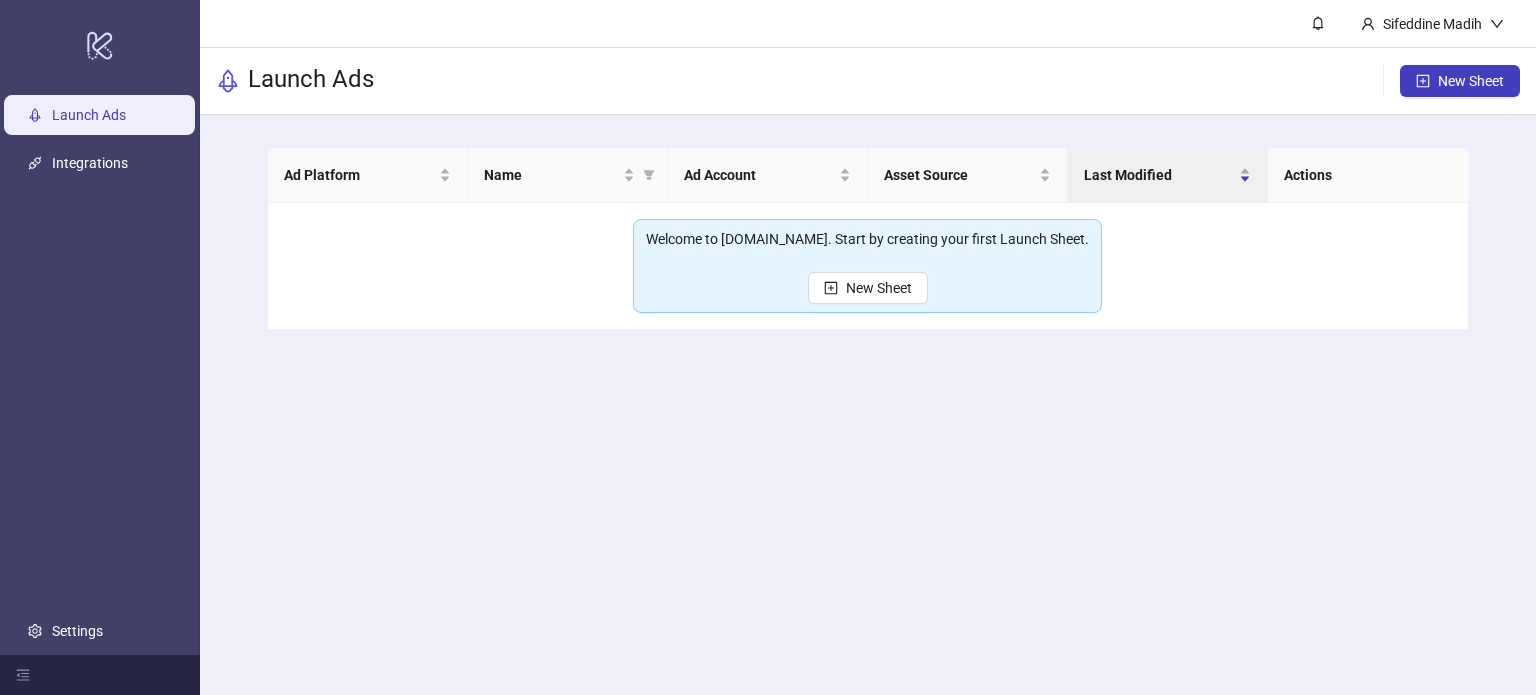 scroll, scrollTop: 0, scrollLeft: 0, axis: both 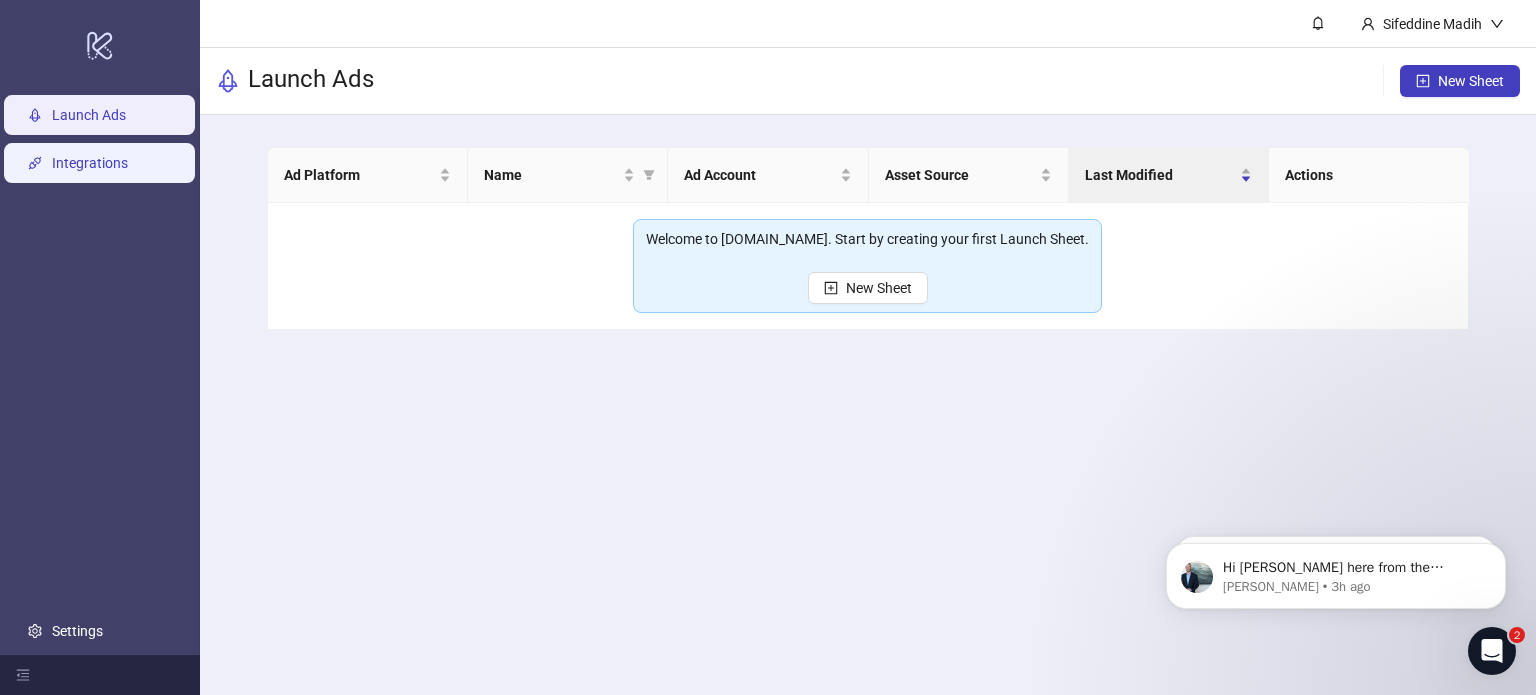 click on "Integrations" at bounding box center [90, 163] 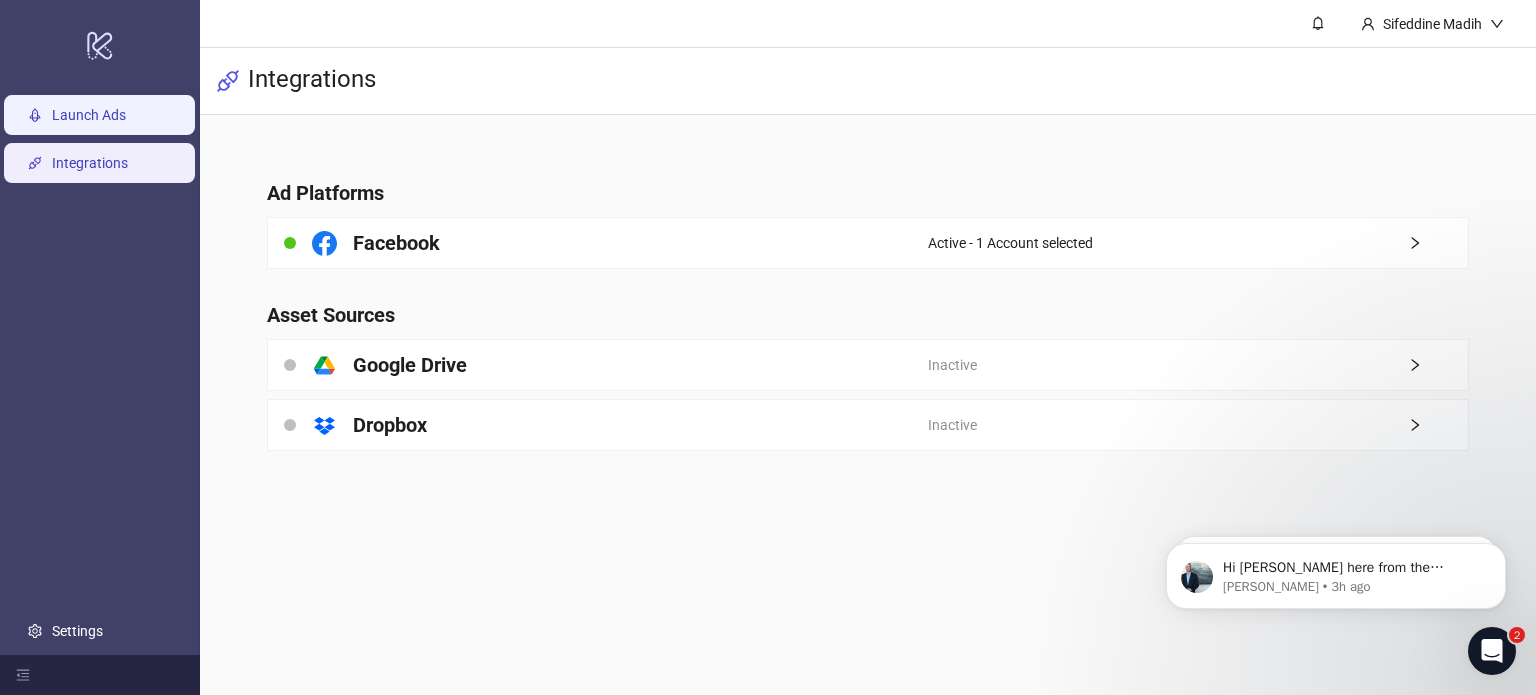 click on "Launch Ads" at bounding box center [89, 115] 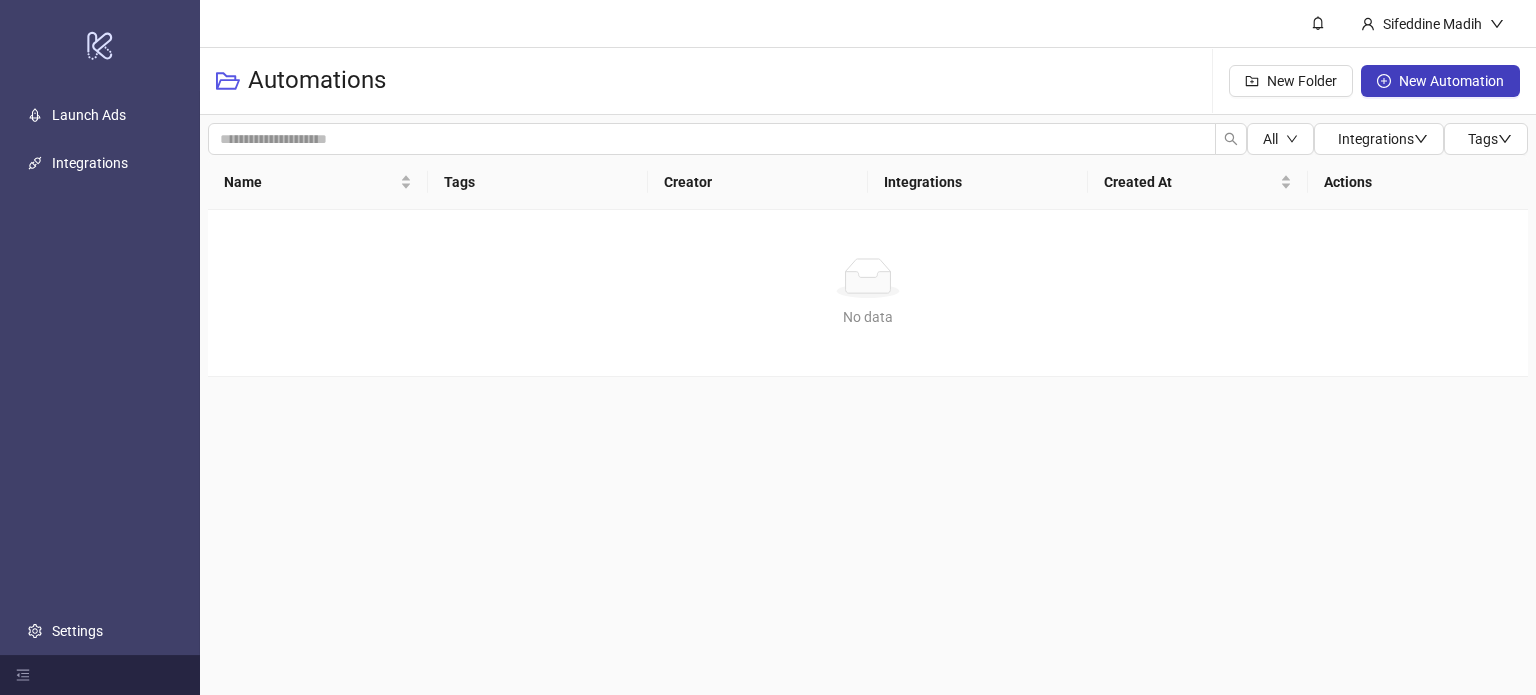 scroll, scrollTop: 0, scrollLeft: 0, axis: both 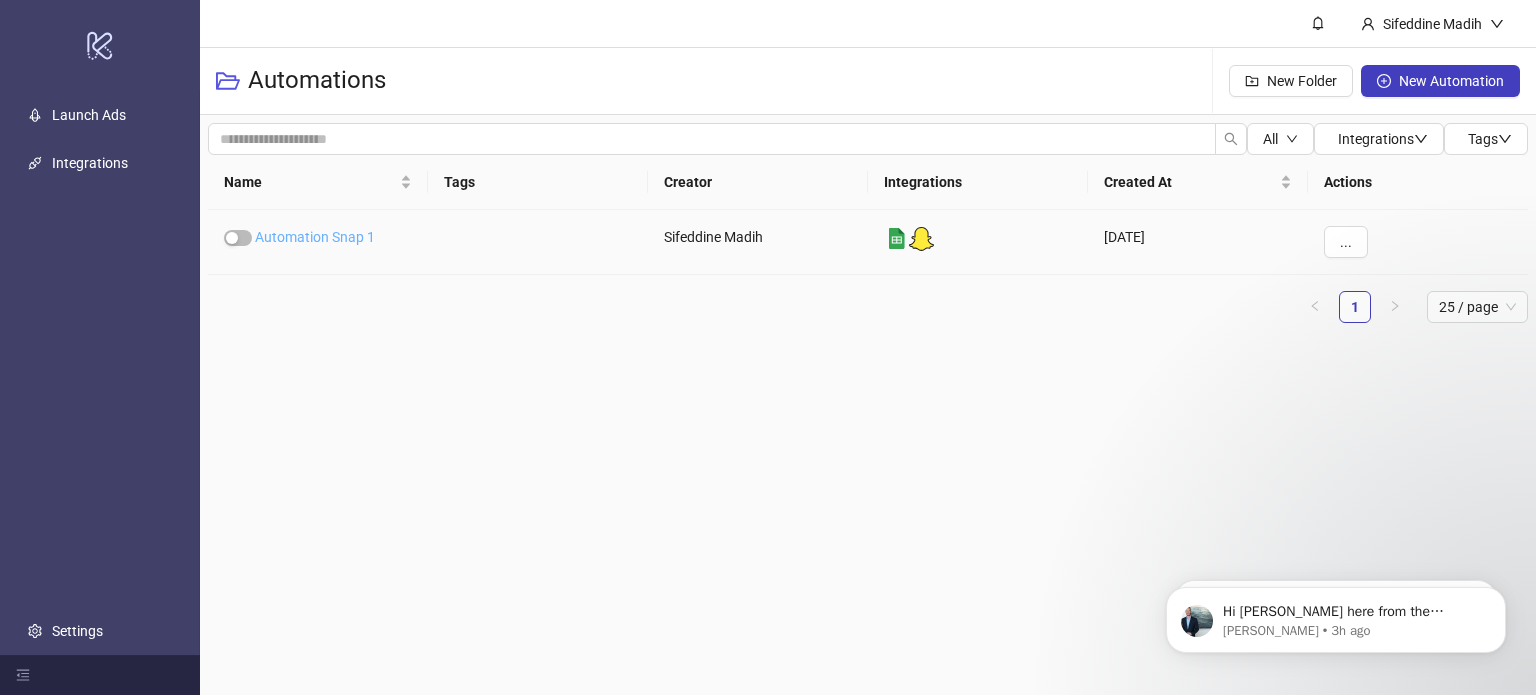 click on "Automation Snap 1" at bounding box center (315, 237) 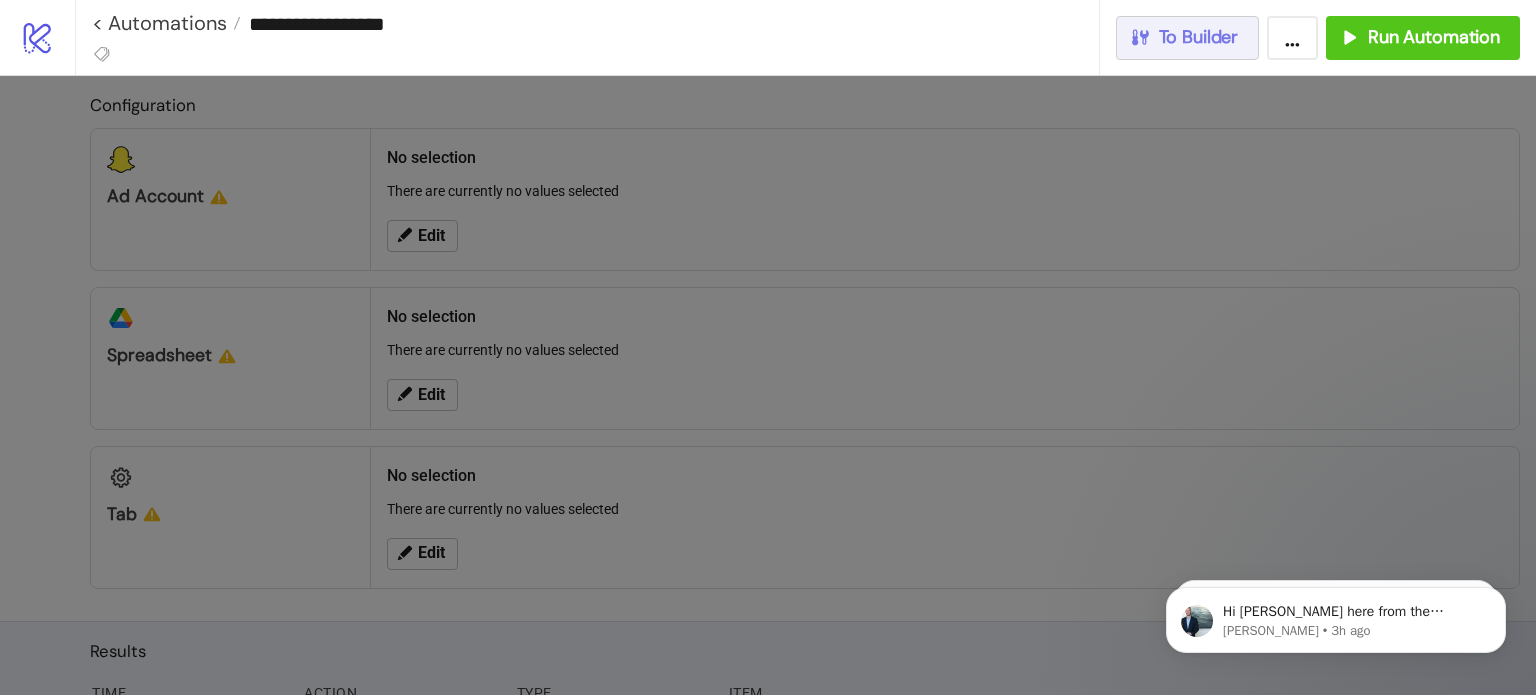 click on "To Builder" at bounding box center (1199, 37) 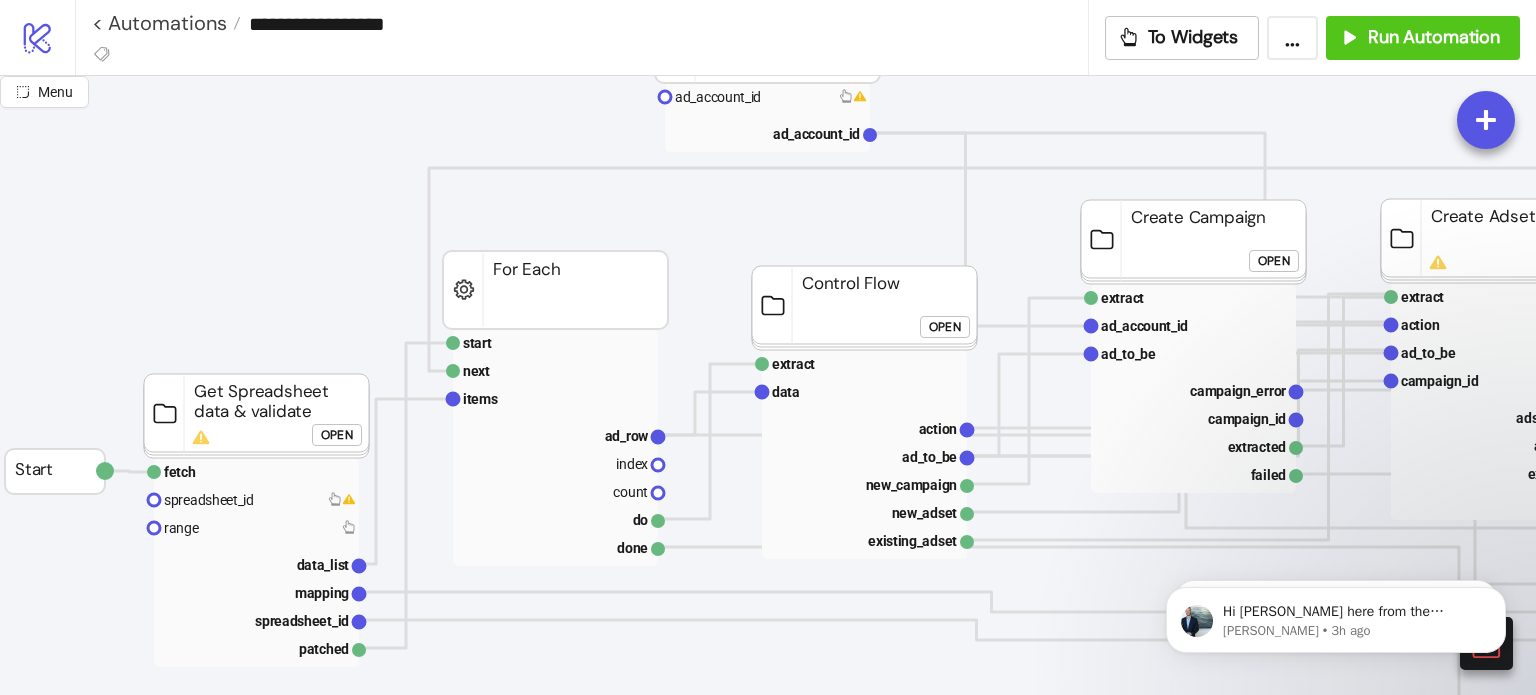 scroll, scrollTop: 0, scrollLeft: 0, axis: both 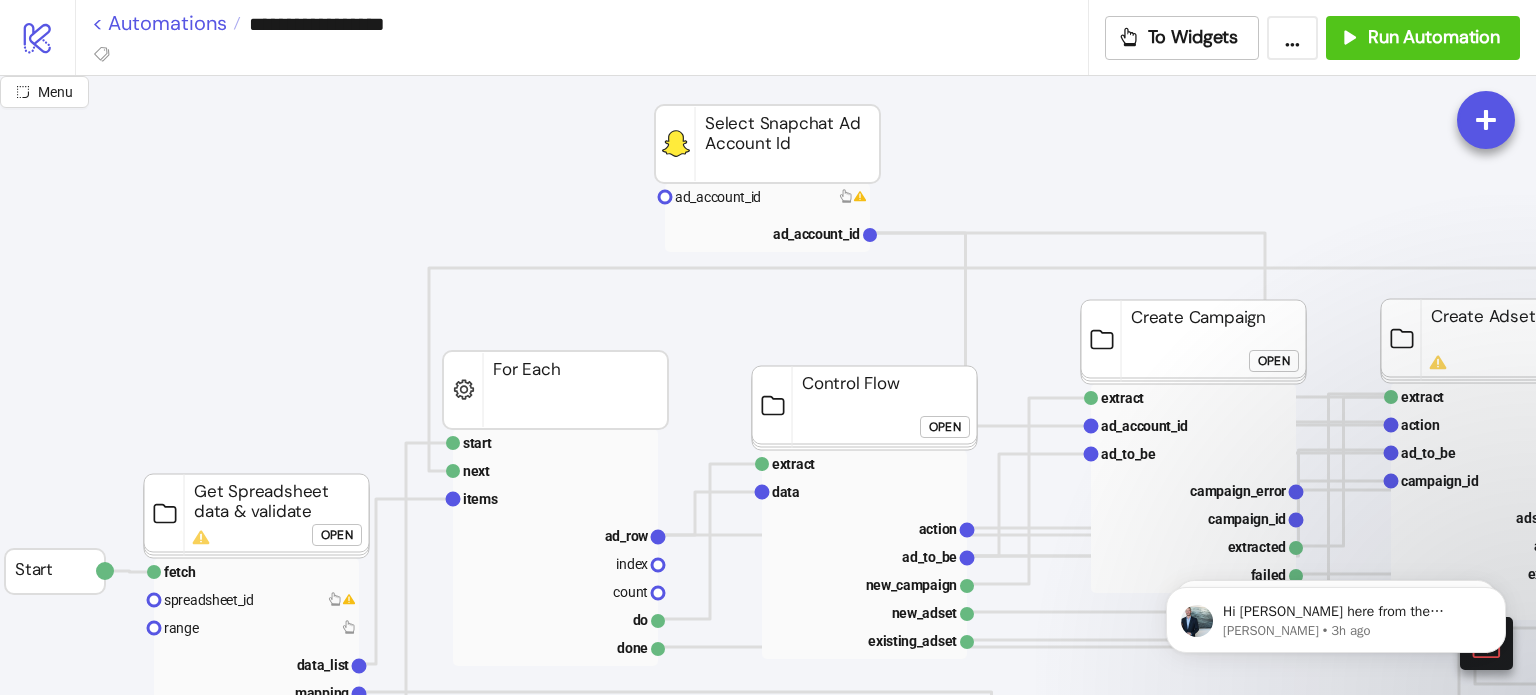click on "< Automations" at bounding box center (166, 23) 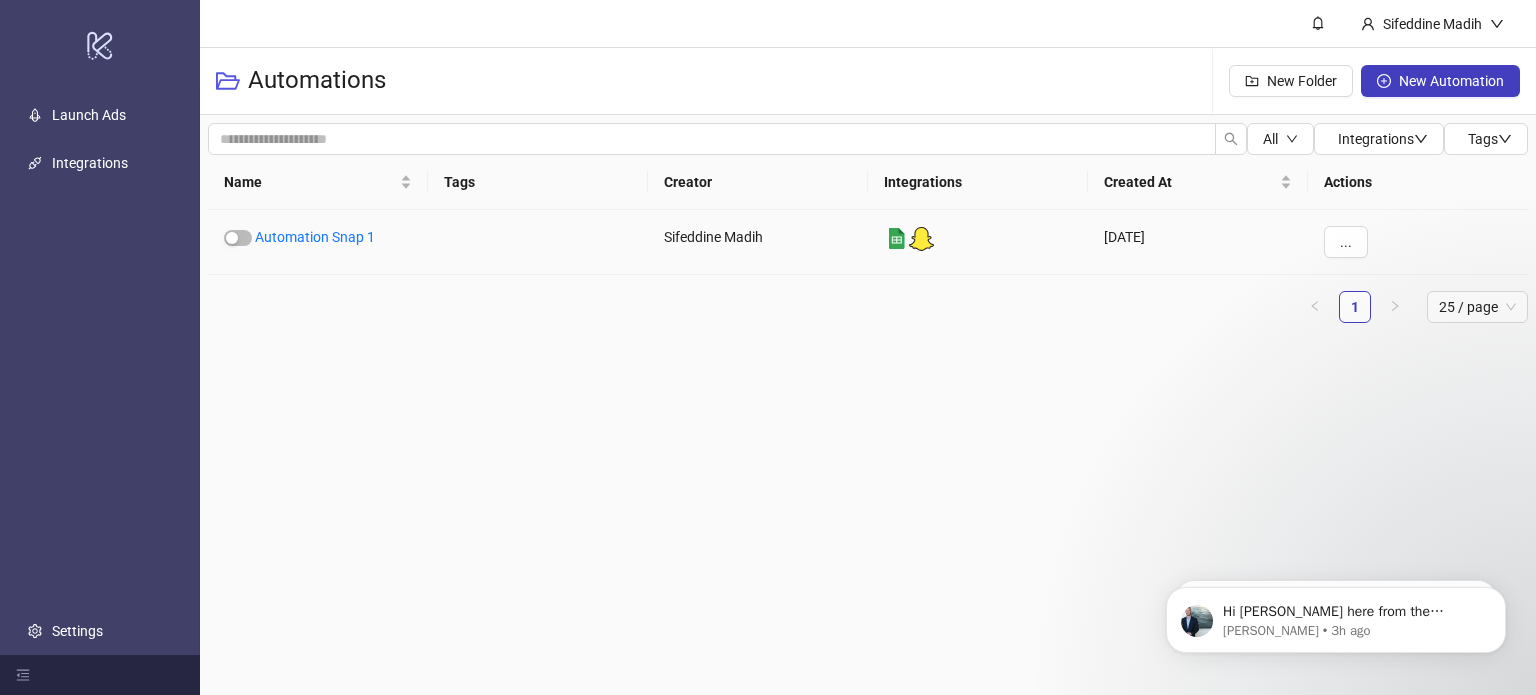 click on "platform/google_sheets" at bounding box center (978, 242) 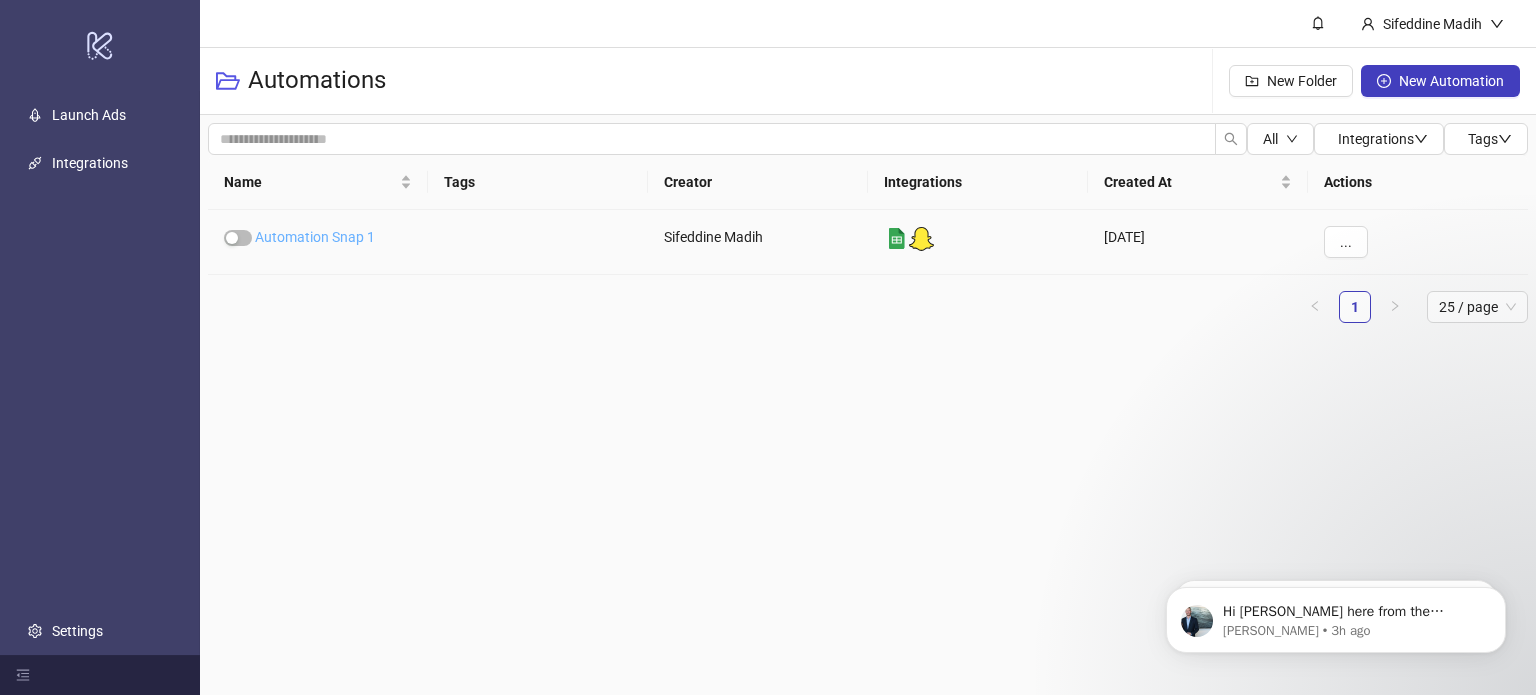click on "Automation Snap 1" at bounding box center [315, 237] 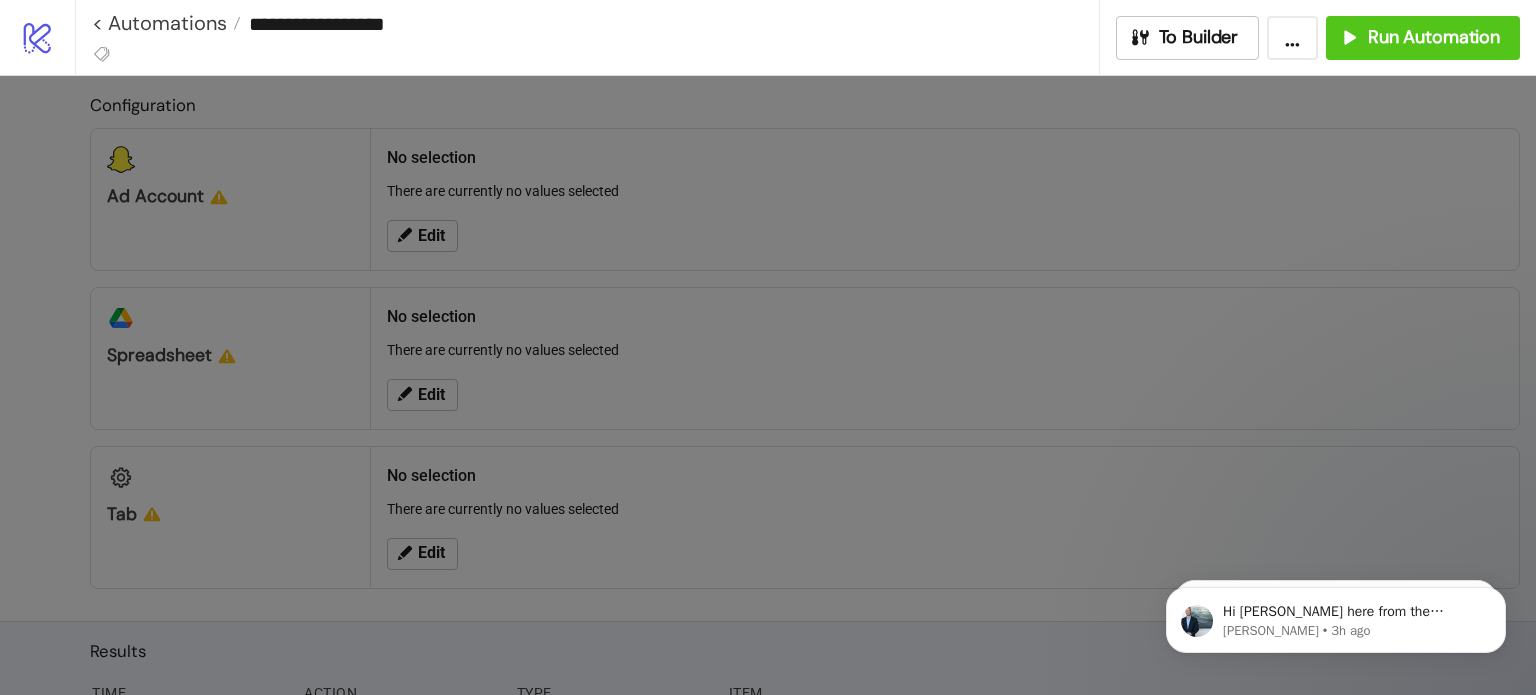 click at bounding box center (768, 385) 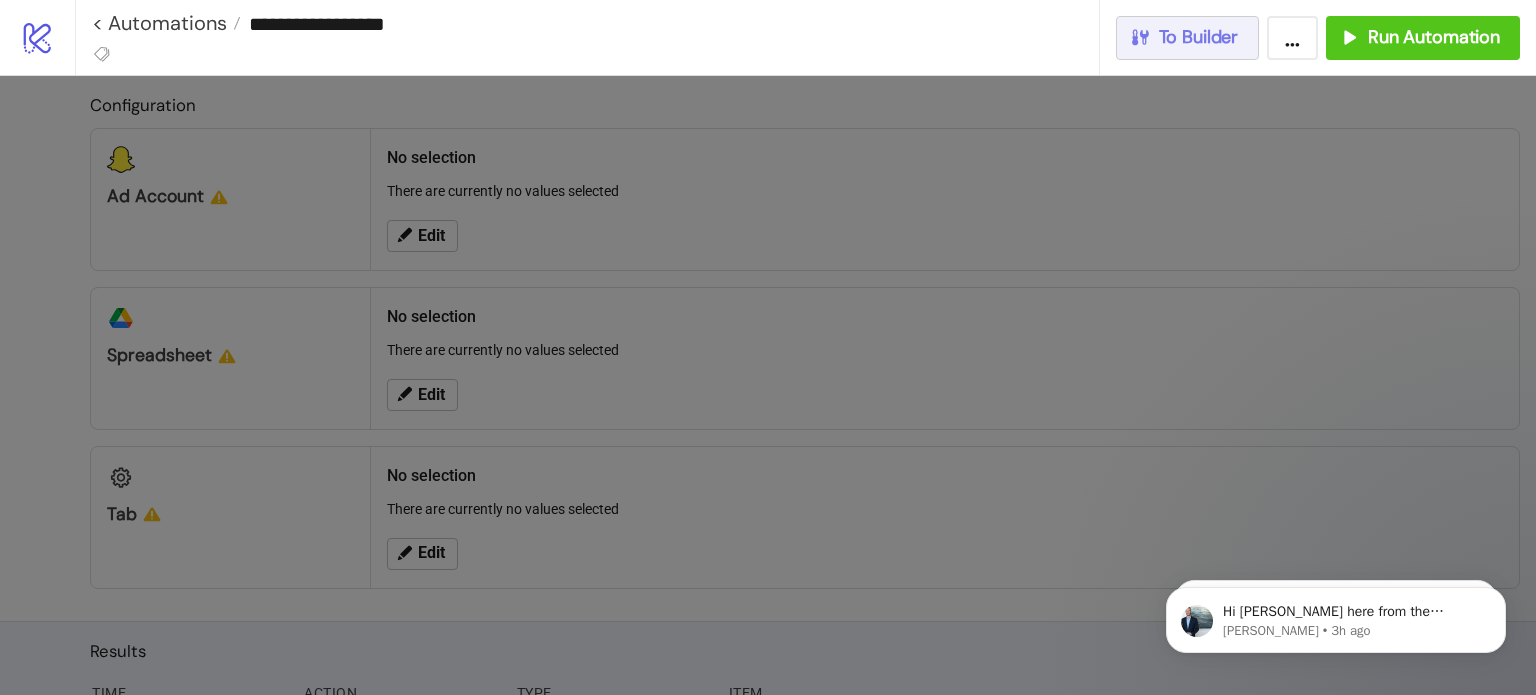 drag, startPoint x: 1224, startPoint y: 53, endPoint x: 1293, endPoint y: 62, distance: 69.58448 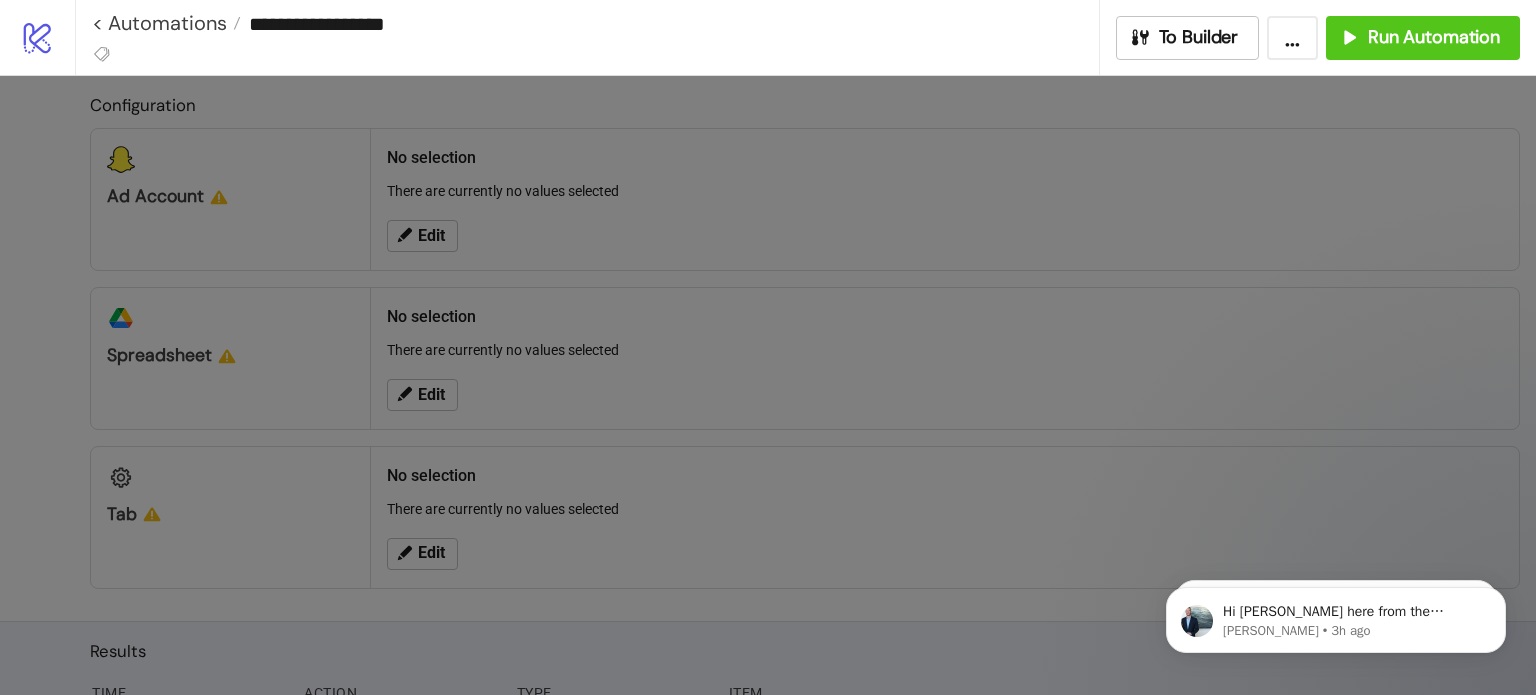 click on "..." at bounding box center (1292, 38) 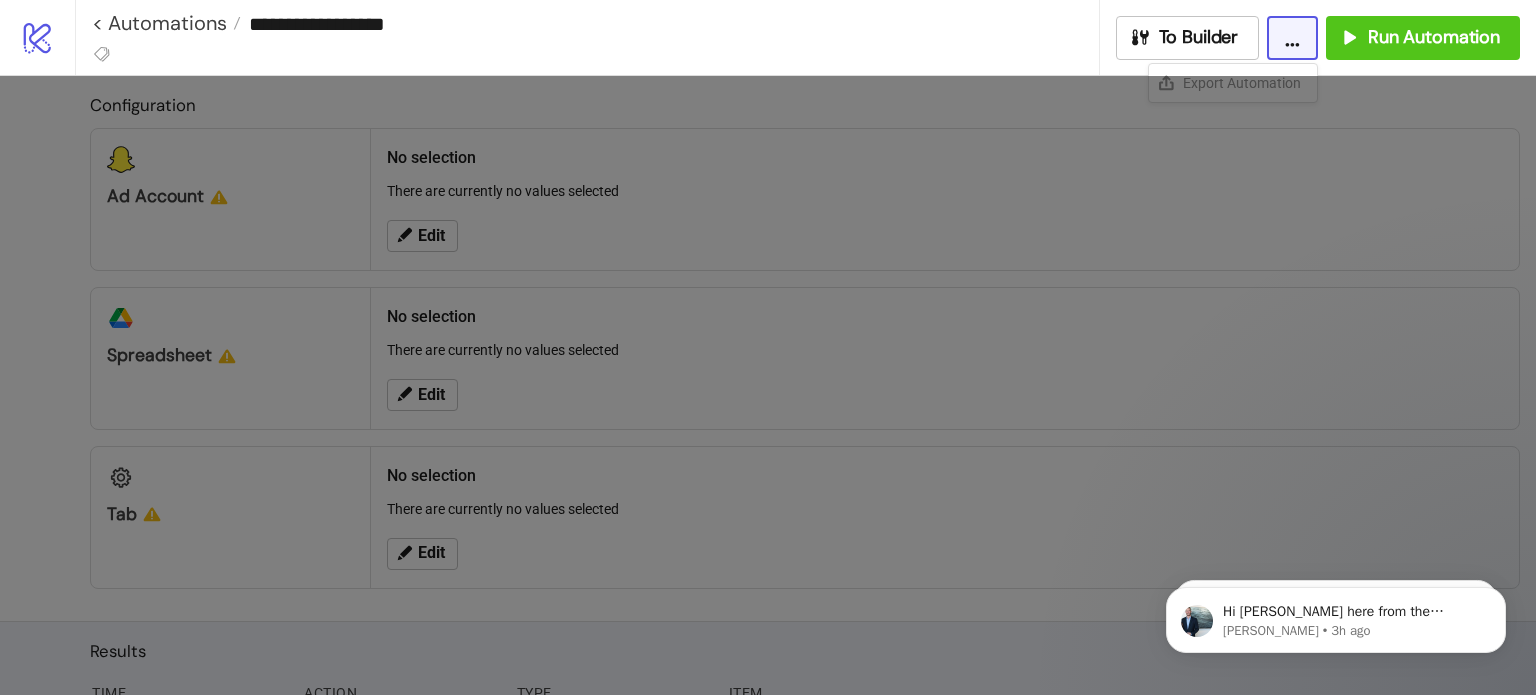 click on "..." at bounding box center [1292, 38] 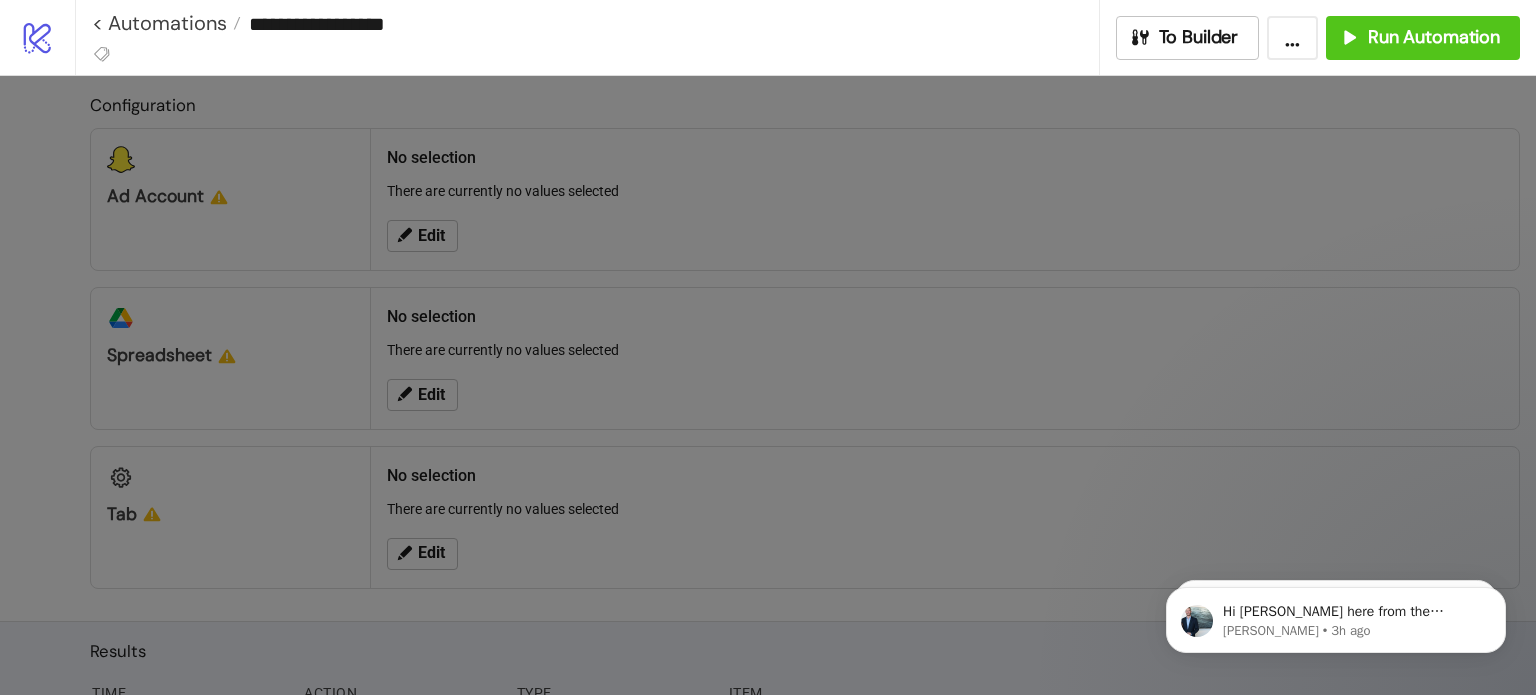 click on "..." at bounding box center [1292, 38] 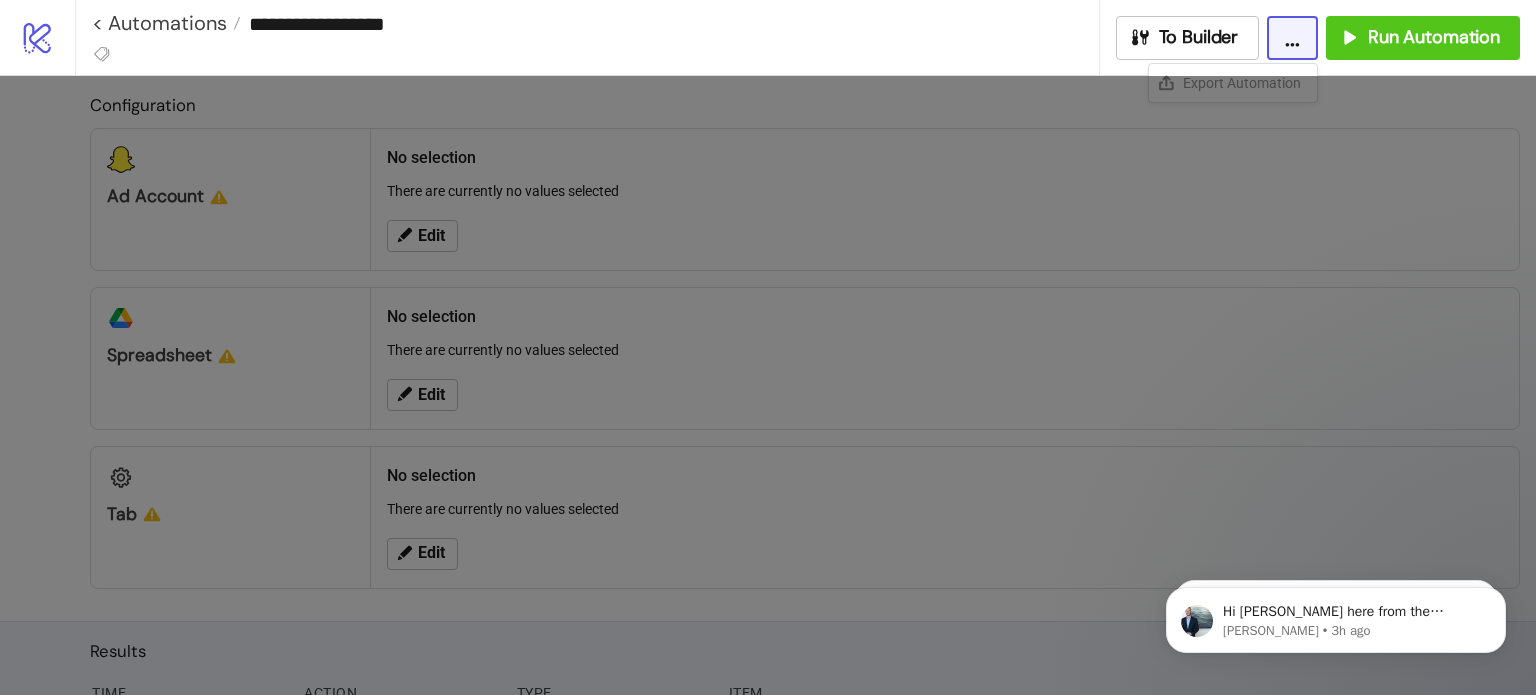 click on "..." at bounding box center (1292, 38) 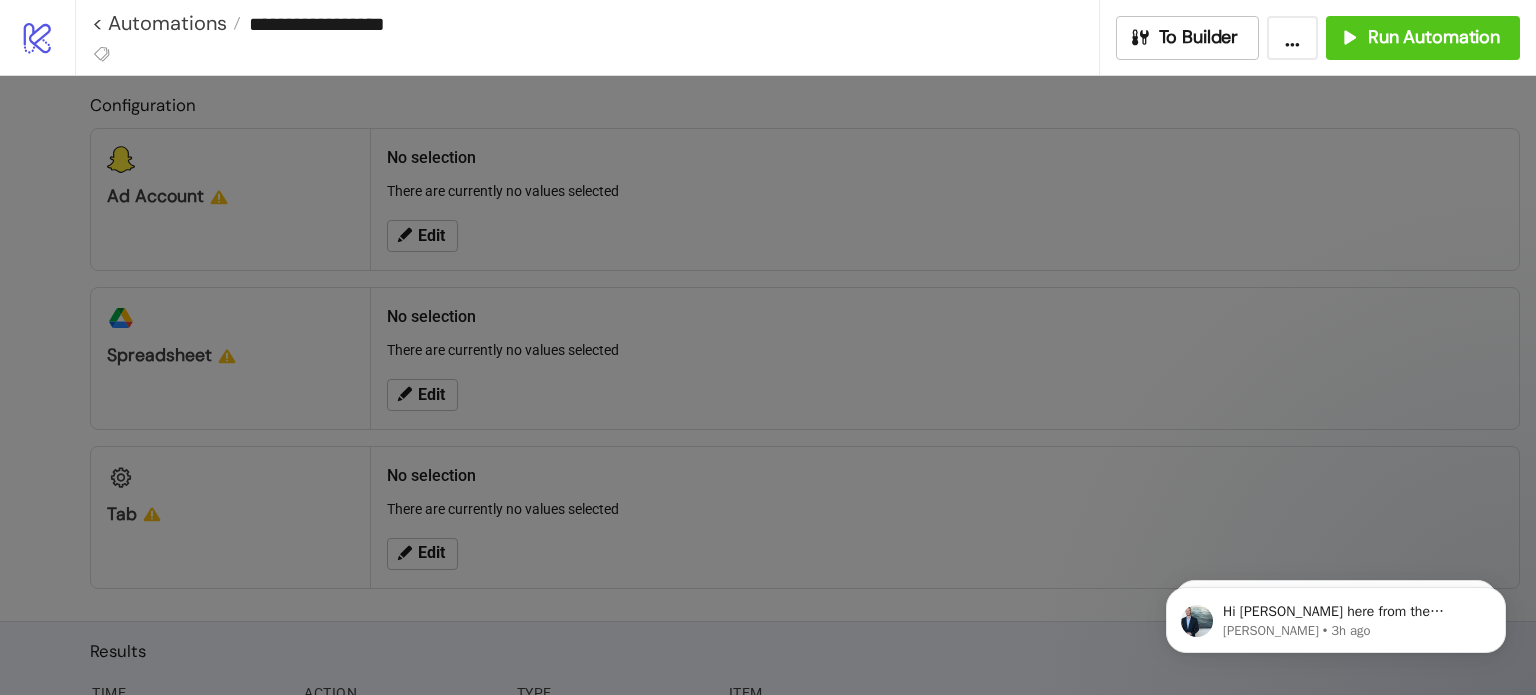 click at bounding box center [768, 385] 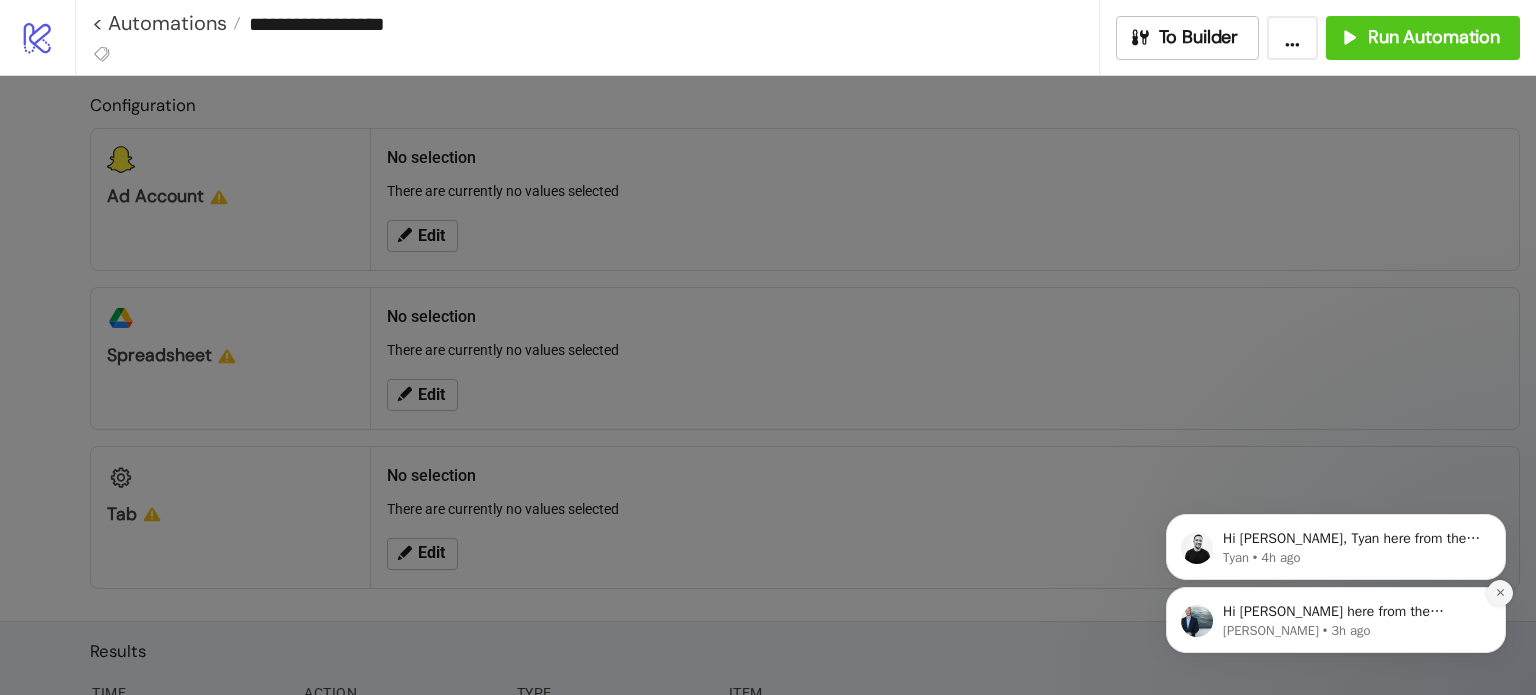 click 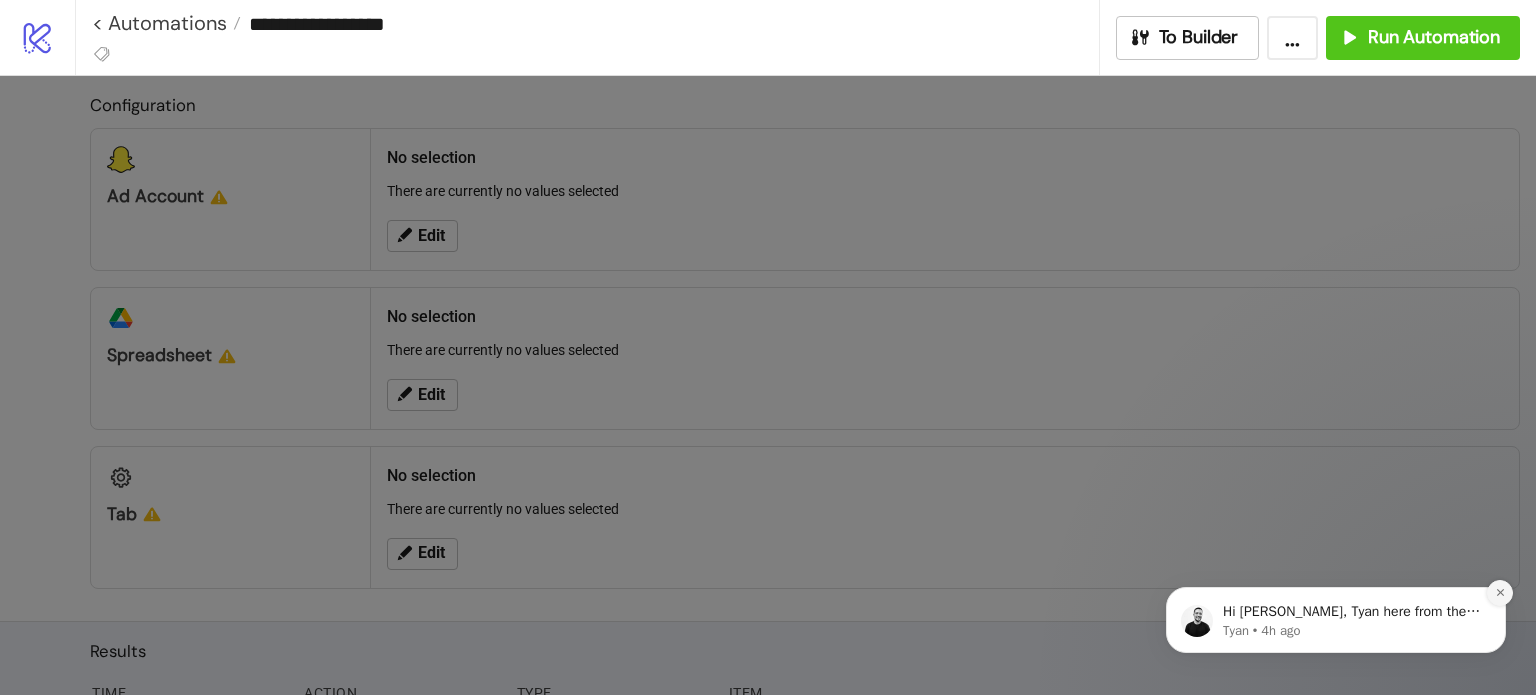 click at bounding box center (1500, 593) 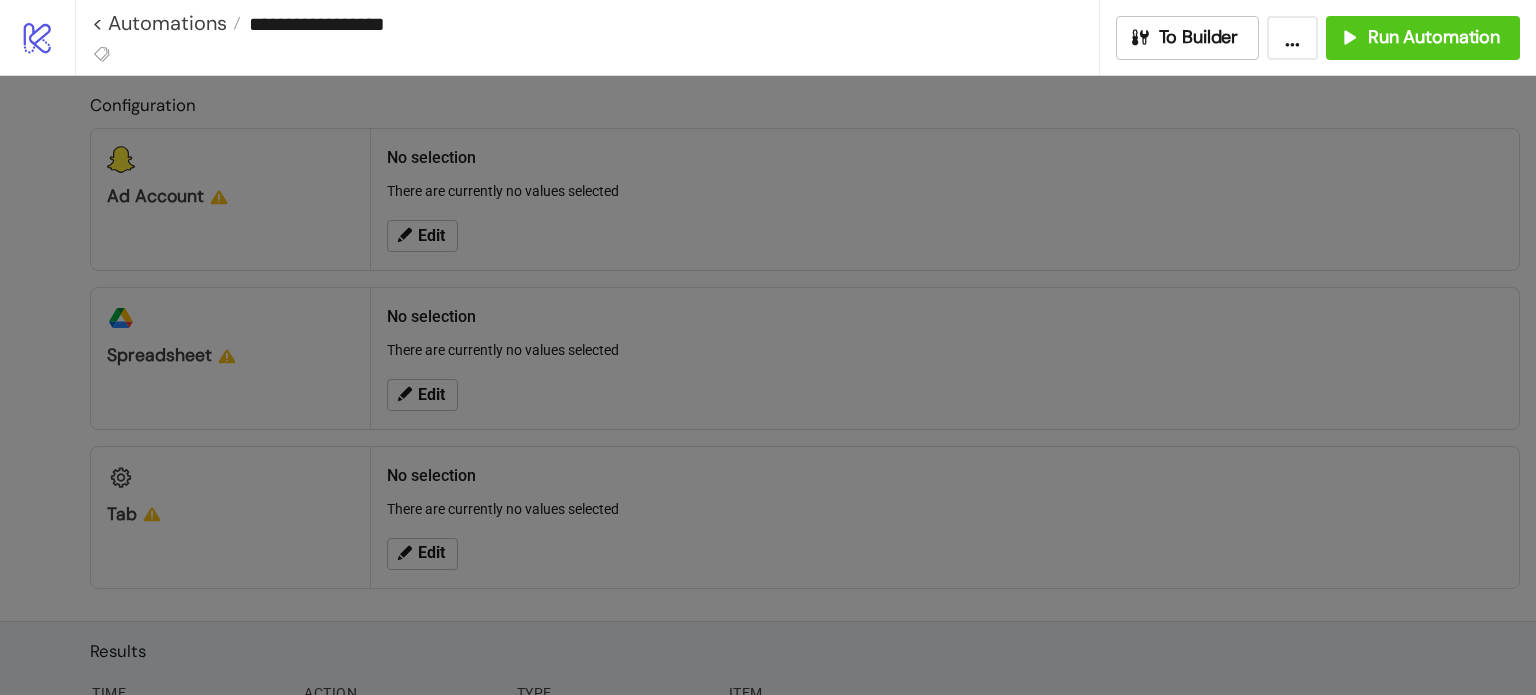 click at bounding box center [768, 385] 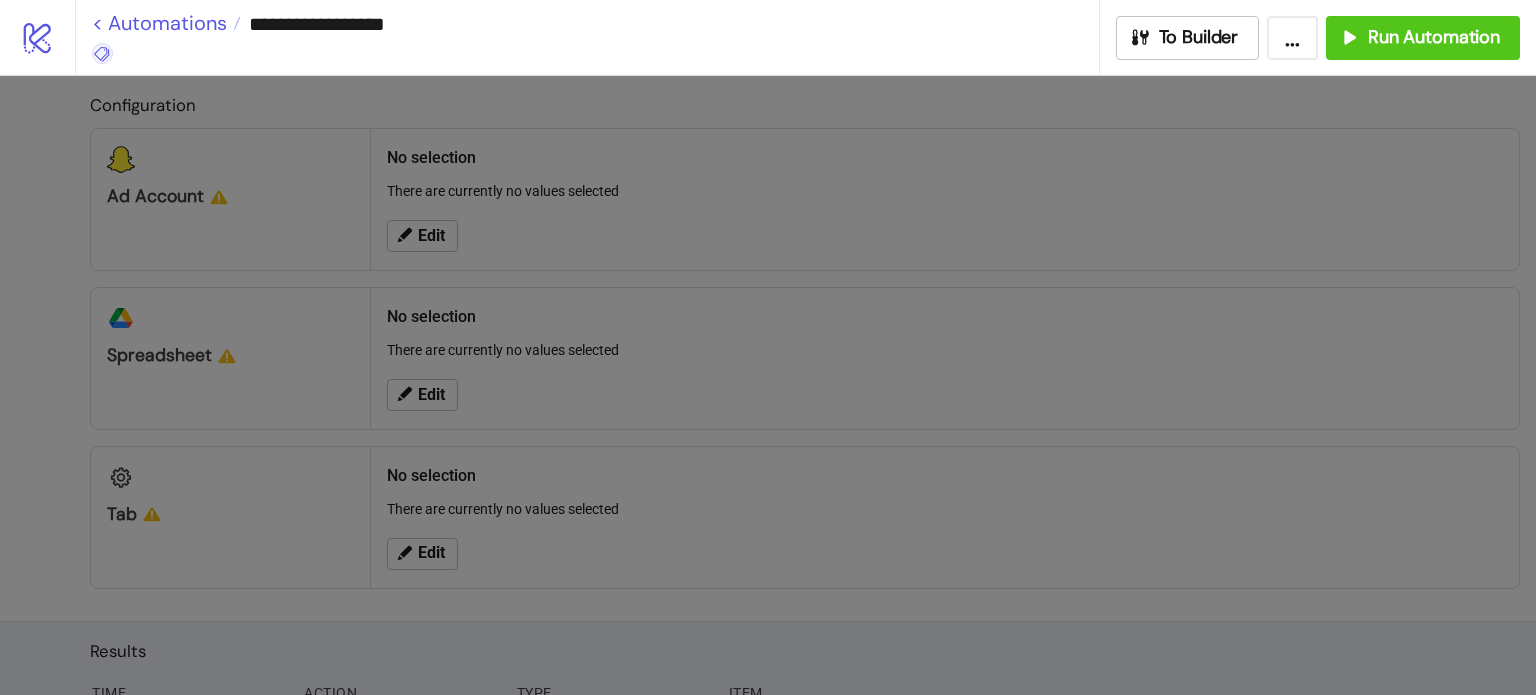 drag, startPoint x: 108, startPoint y: 53, endPoint x: 126, endPoint y: 23, distance: 34.98571 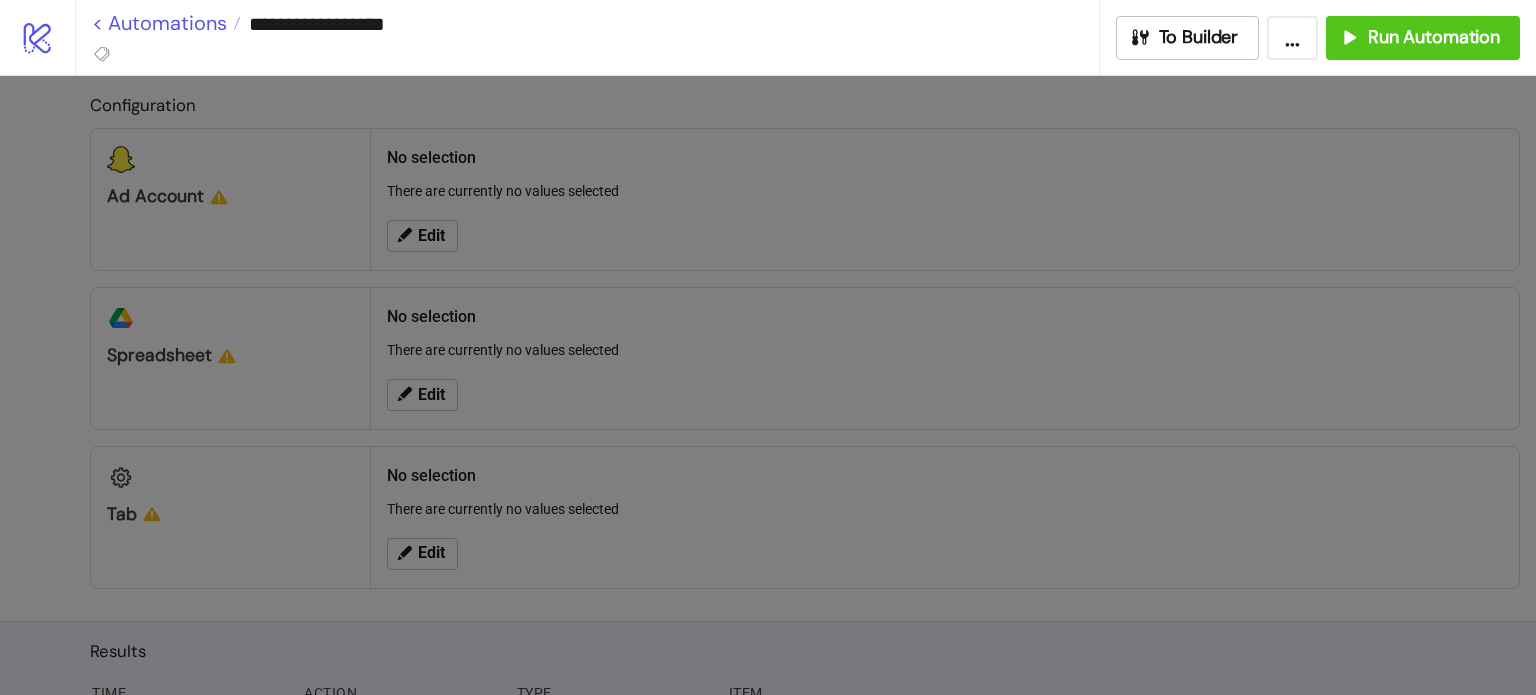 click on "< Automations" at bounding box center [166, 23] 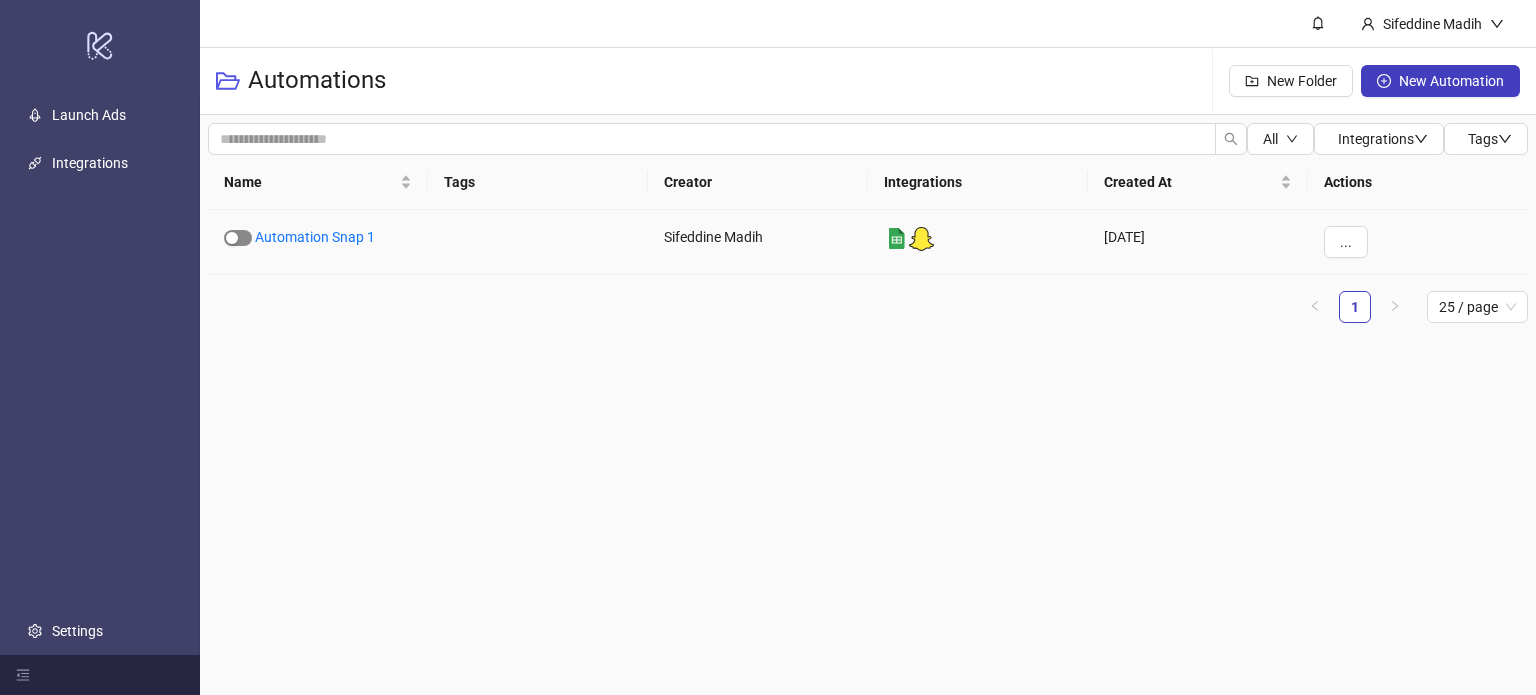 click at bounding box center [238, 238] 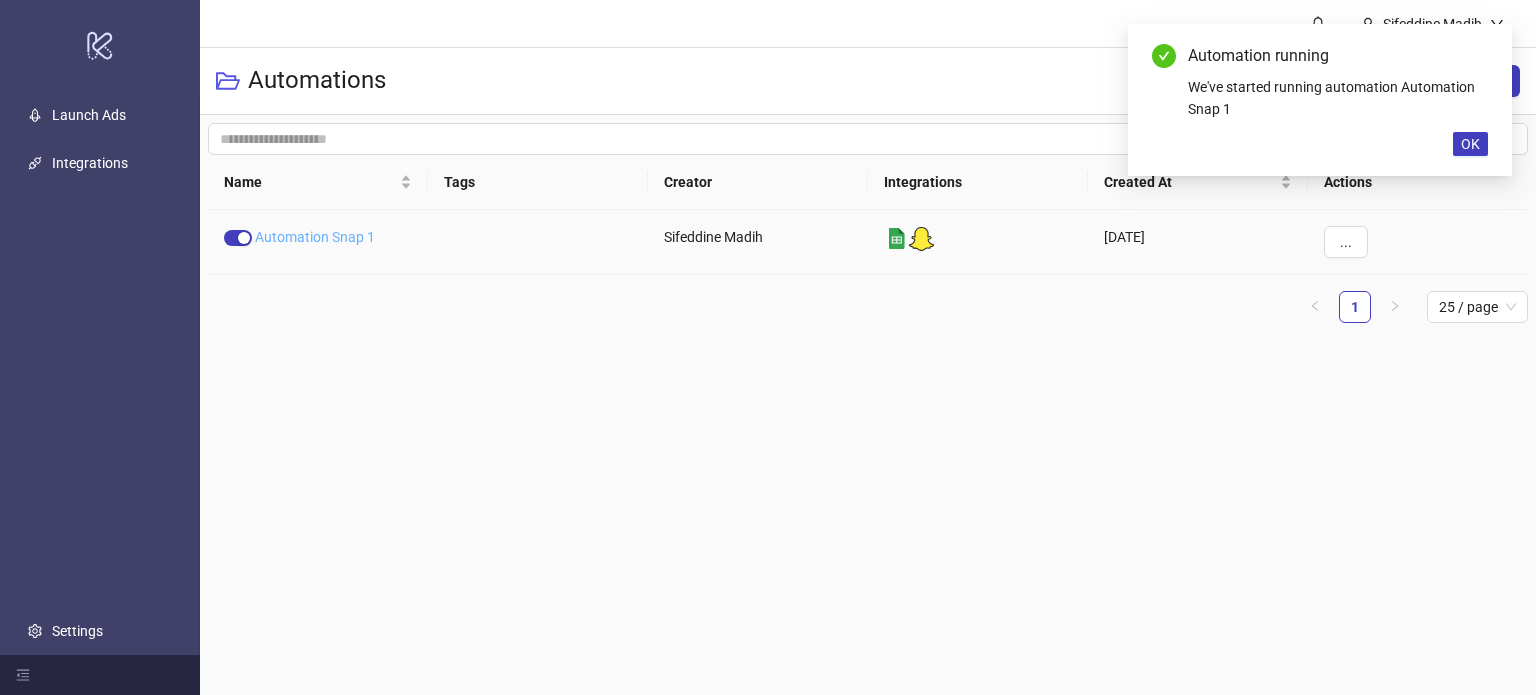 click on "Automation Snap 1" at bounding box center (315, 237) 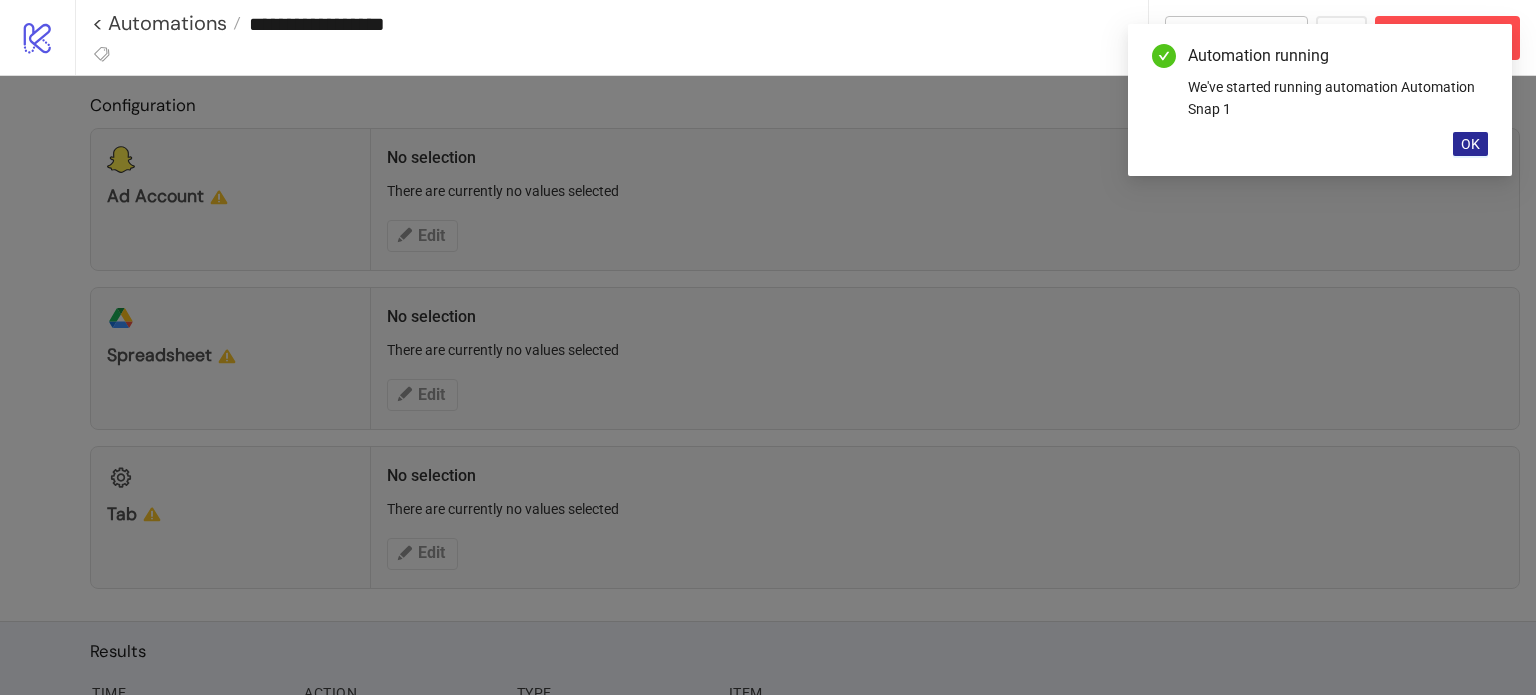 click on "OK" at bounding box center (1470, 144) 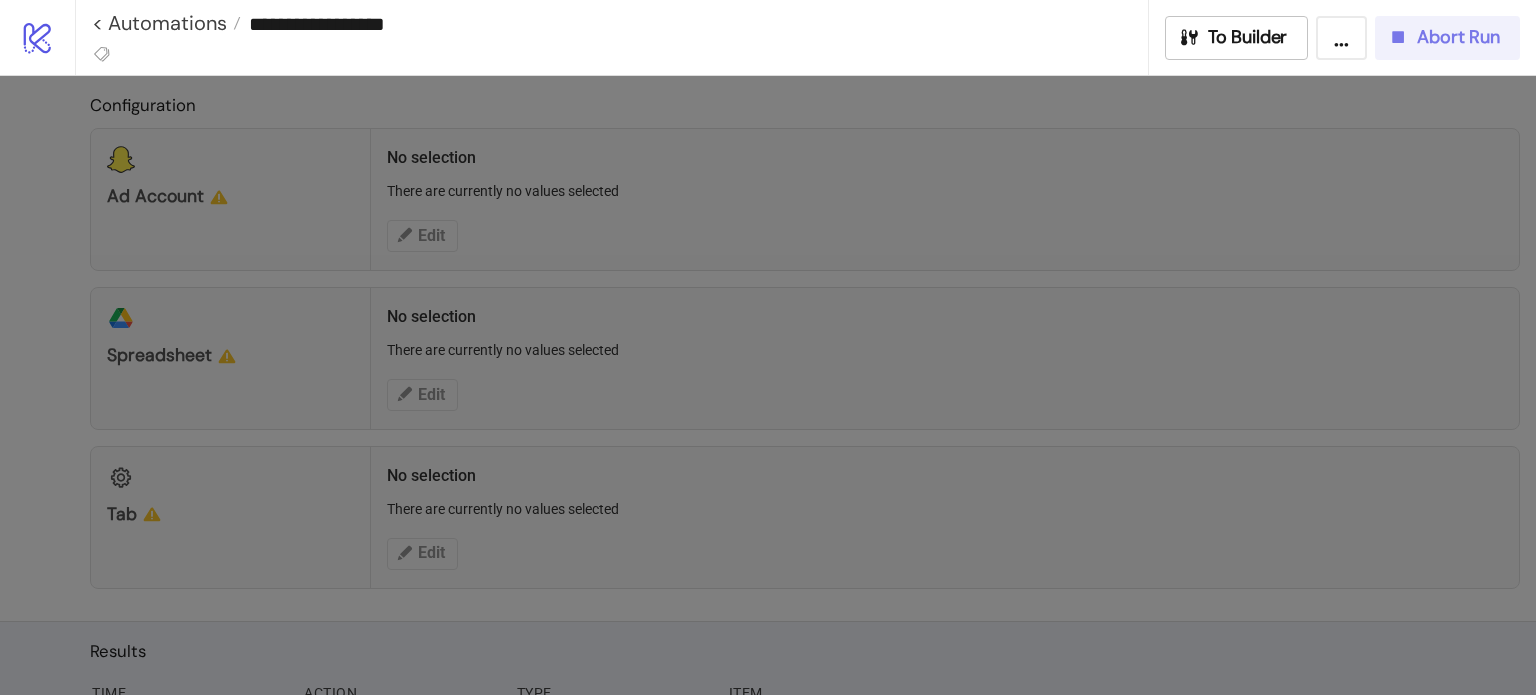 click on "Abort Run" at bounding box center [1458, 37] 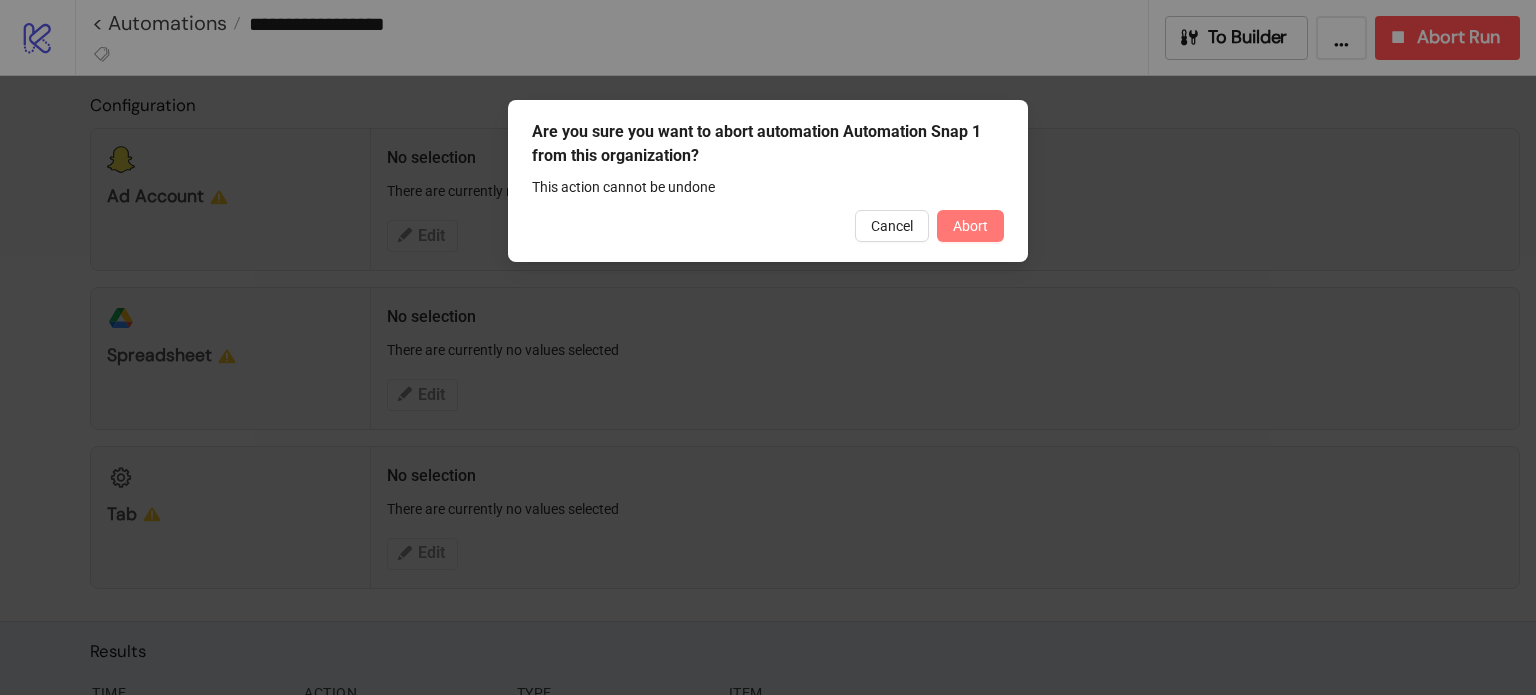 click on "Abort" at bounding box center [970, 226] 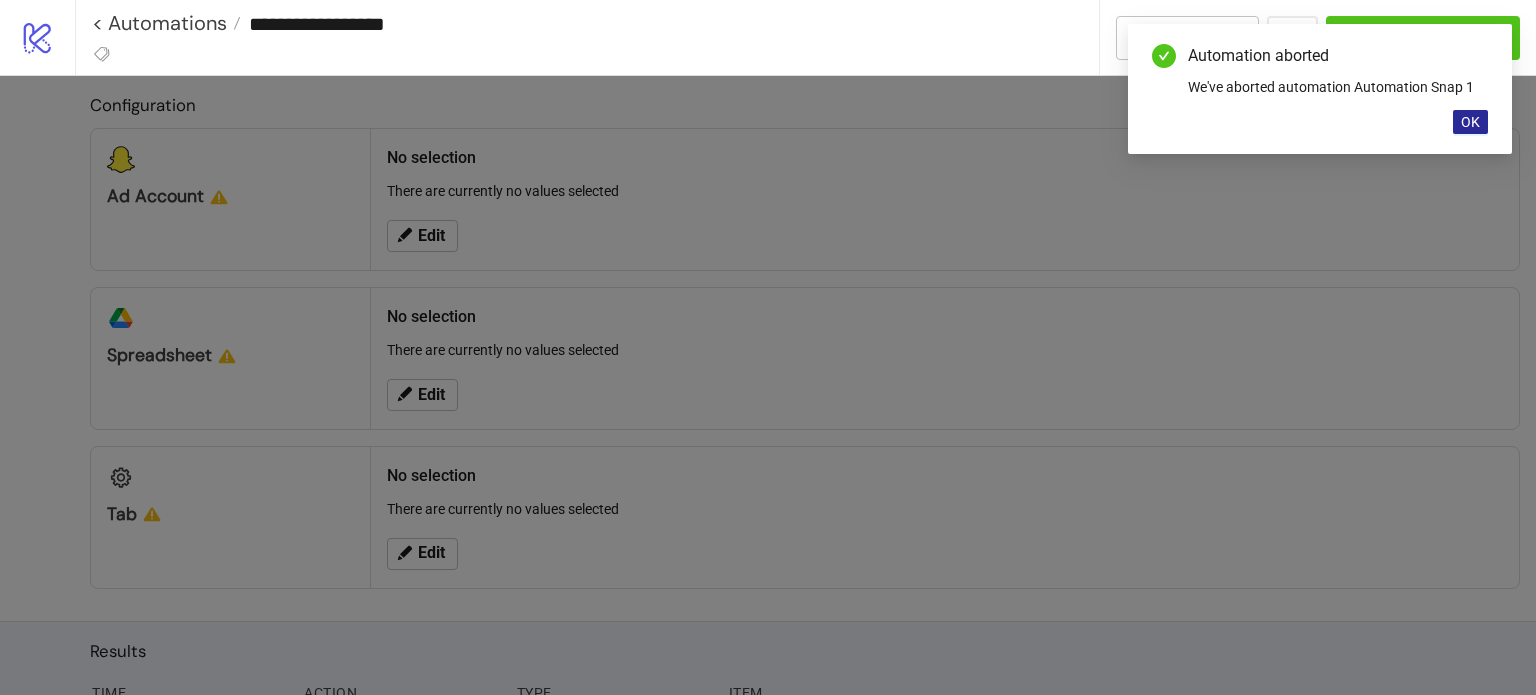 click on "OK" at bounding box center (1470, 122) 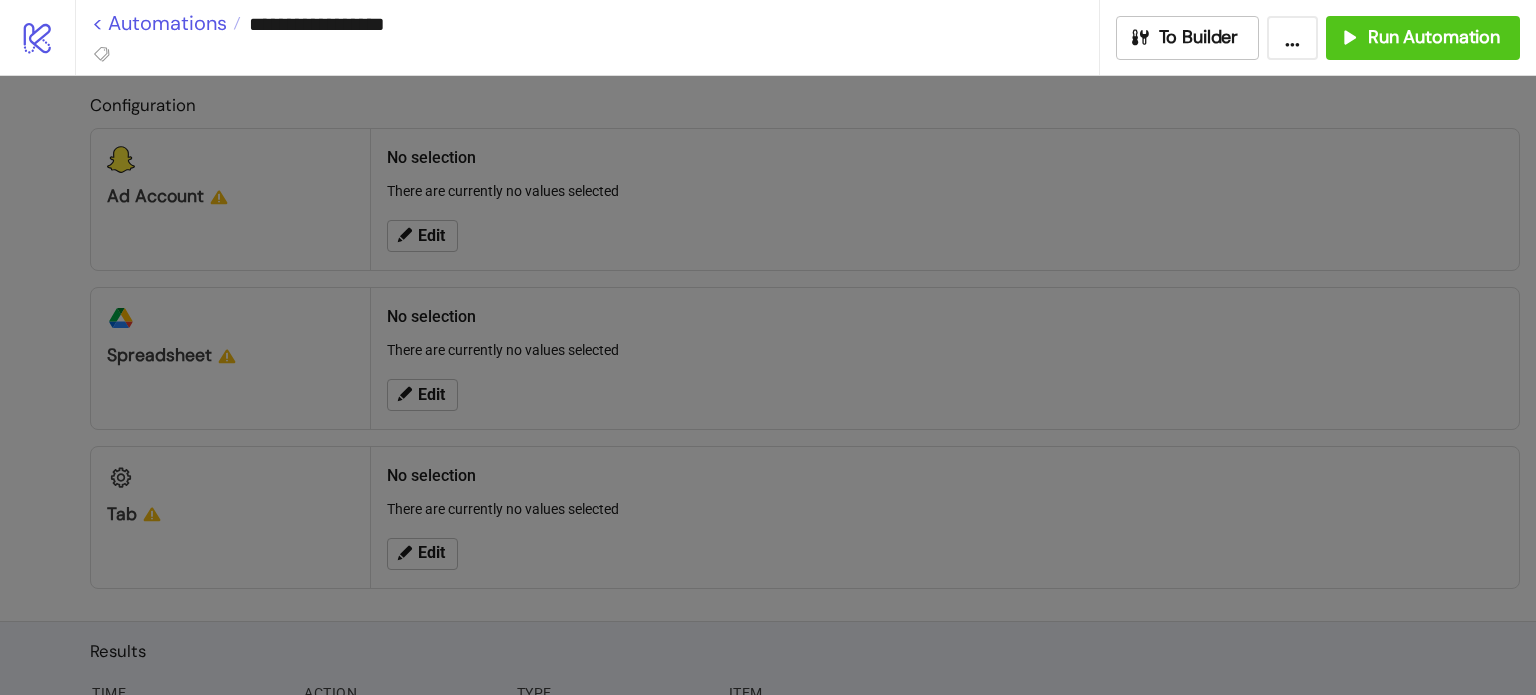 click on "< Automations" at bounding box center (166, 23) 